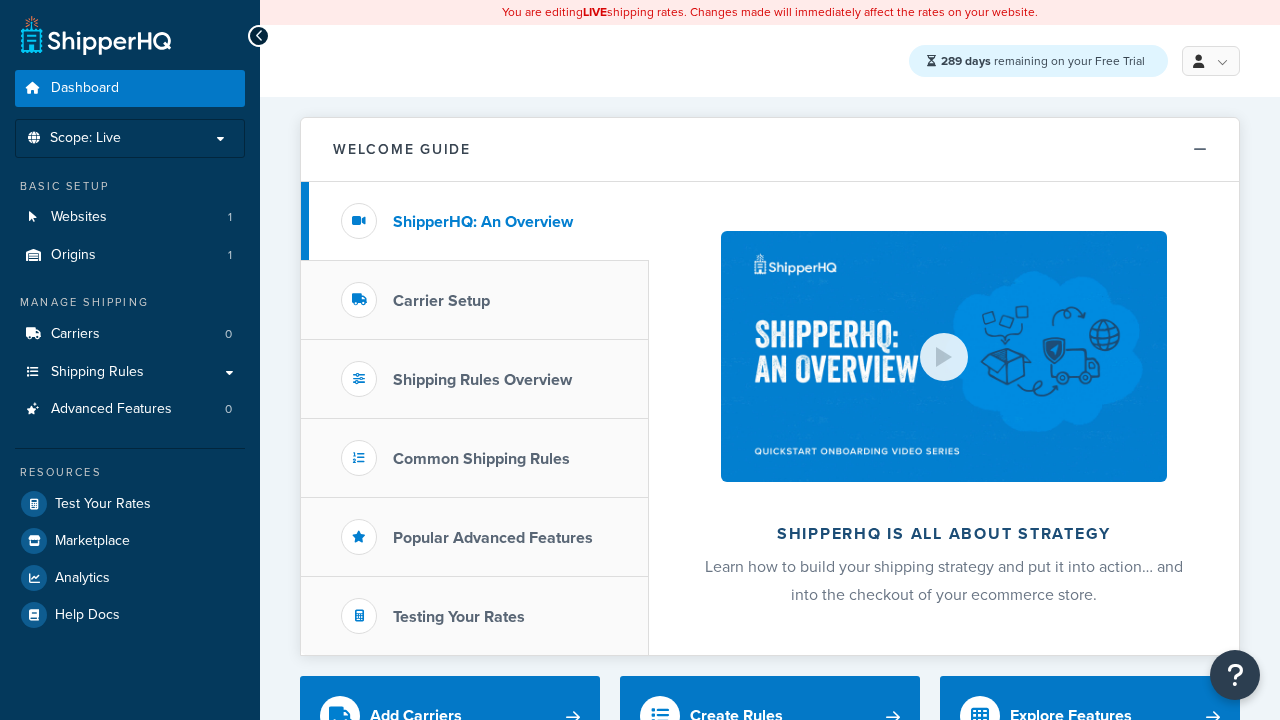 scroll, scrollTop: 0, scrollLeft: 0, axis: both 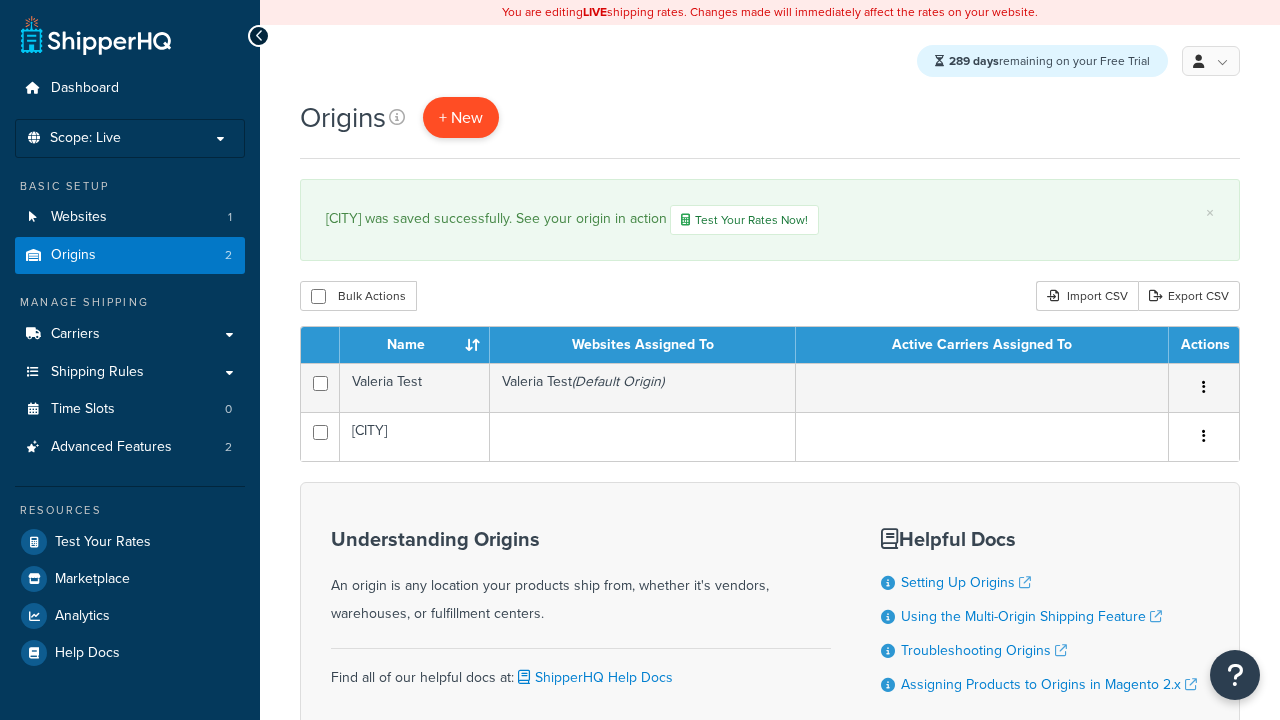click on "+ New" at bounding box center [461, 117] 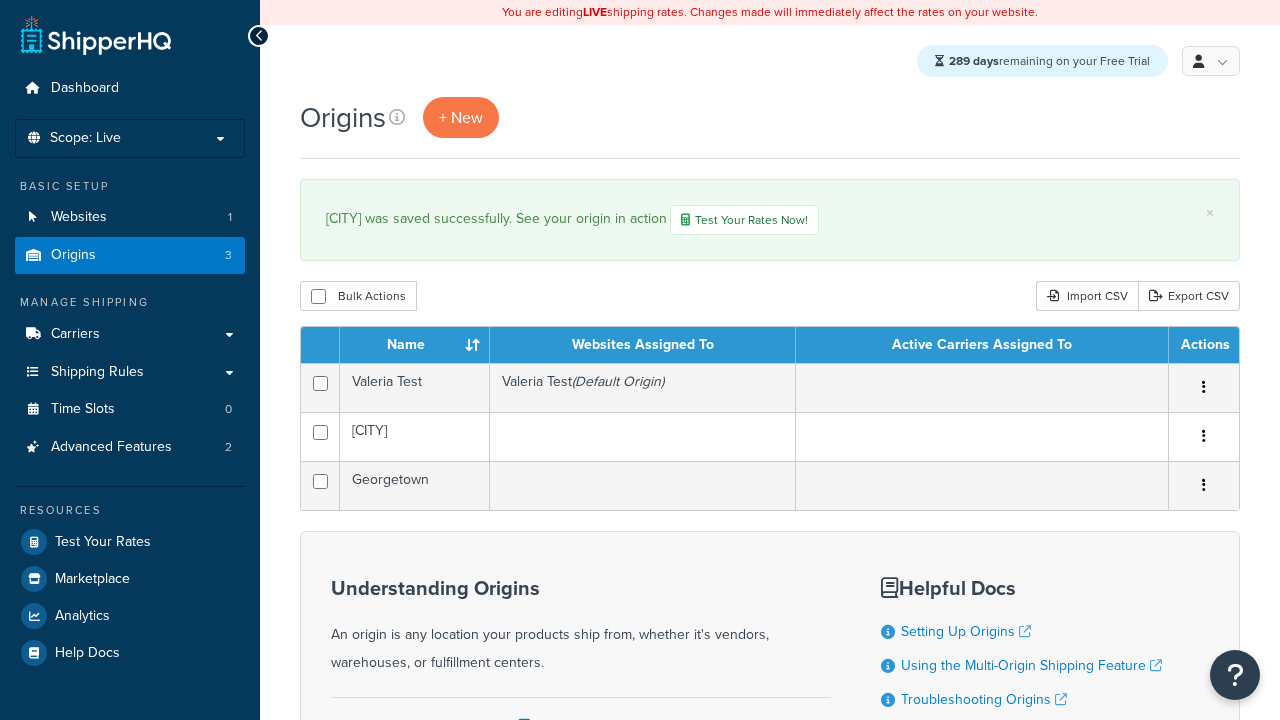 scroll, scrollTop: 0, scrollLeft: 0, axis: both 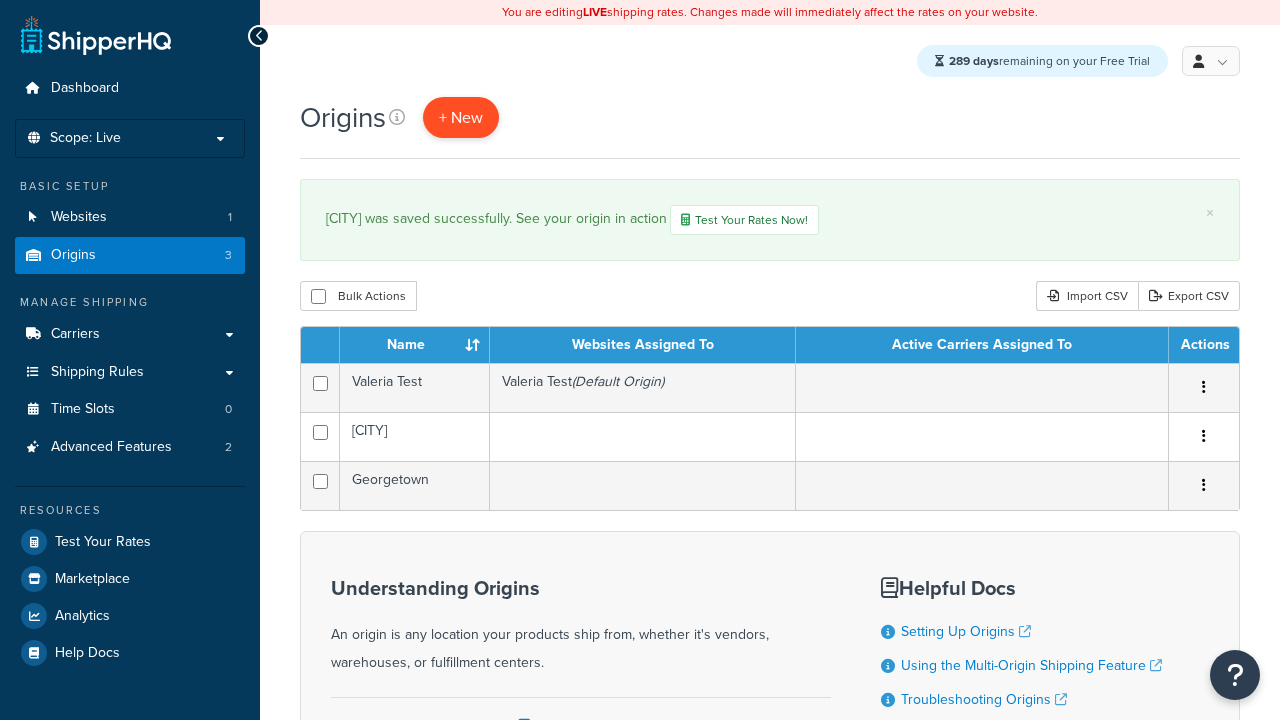 click on "+ New" at bounding box center [461, 117] 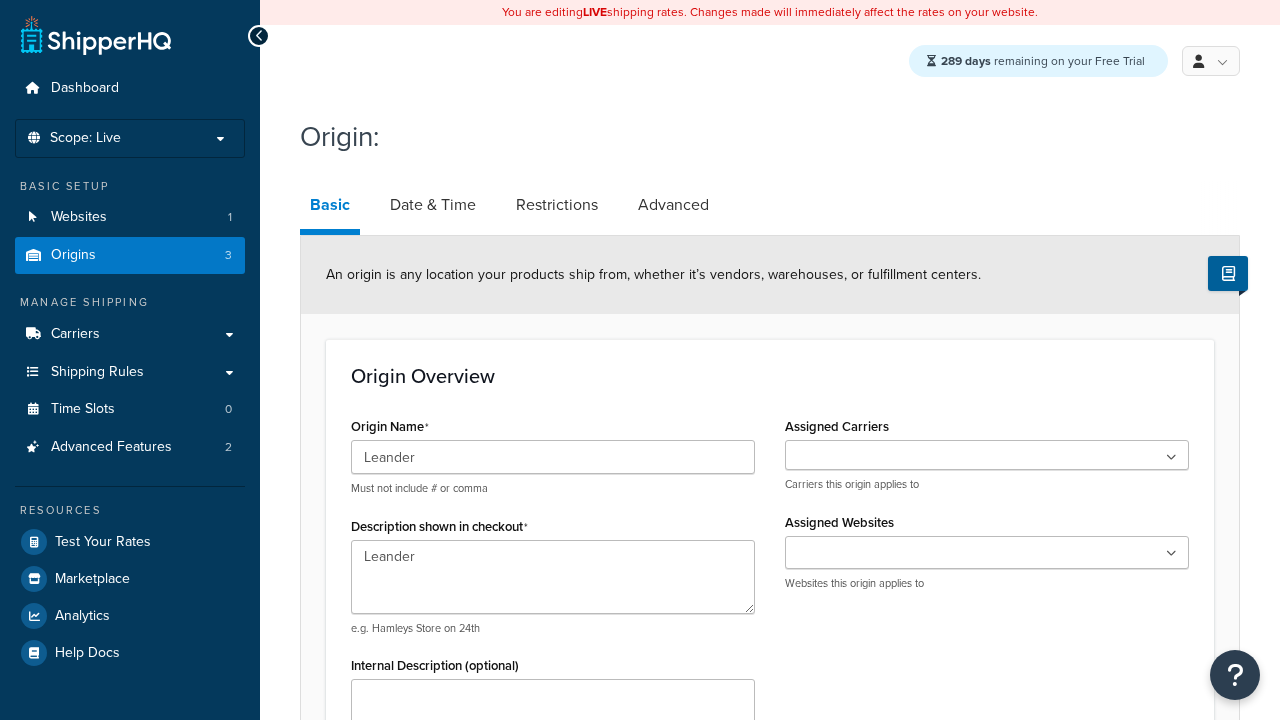 type on "Test Street" 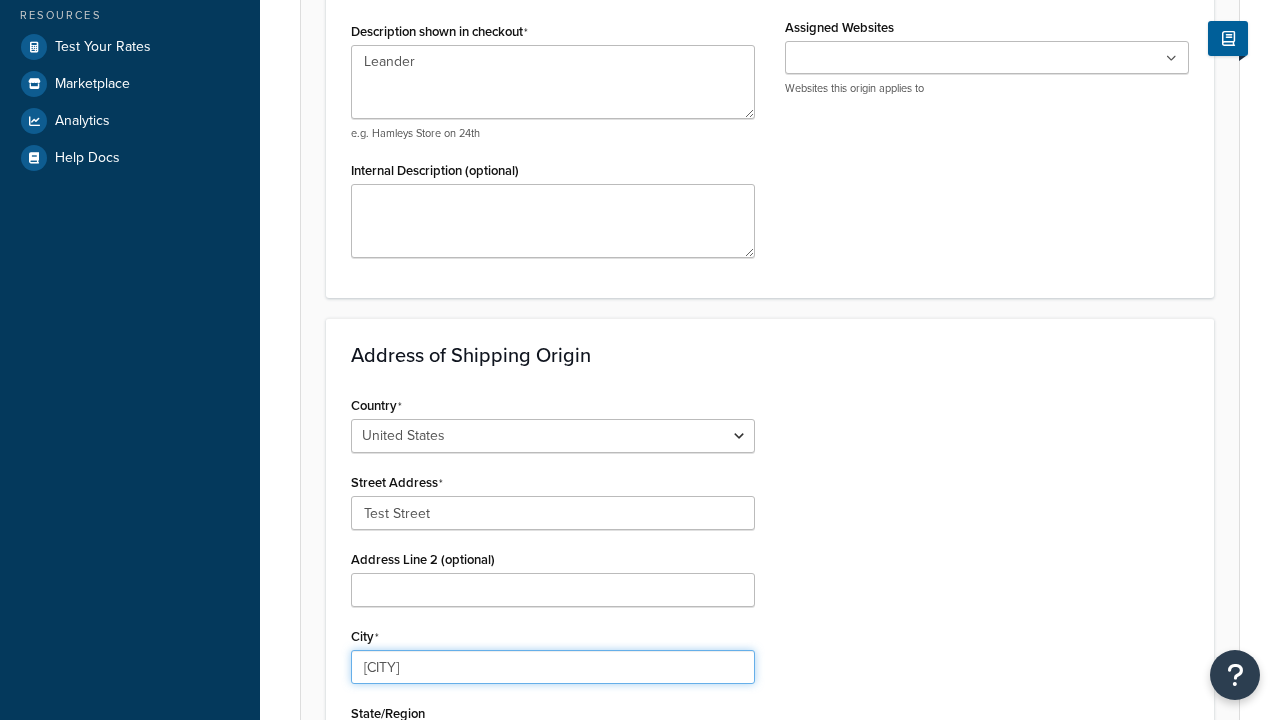 type on "[CITY]" 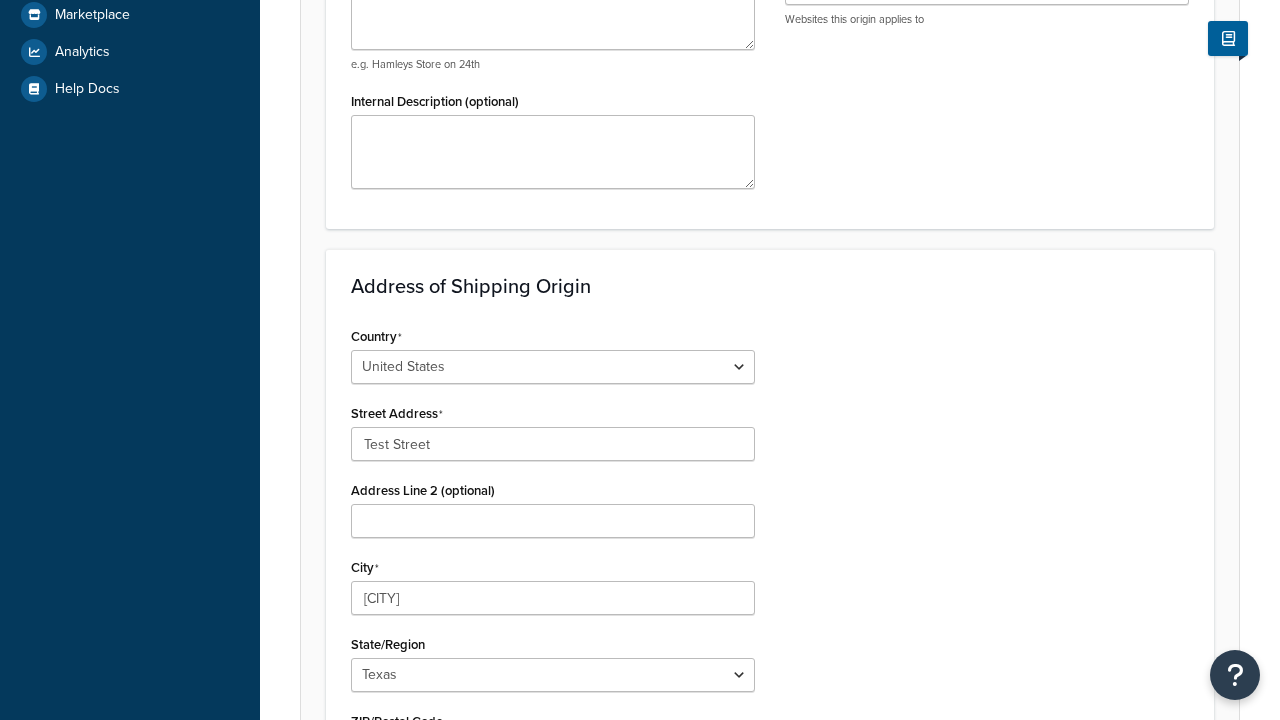 scroll, scrollTop: 0, scrollLeft: 0, axis: both 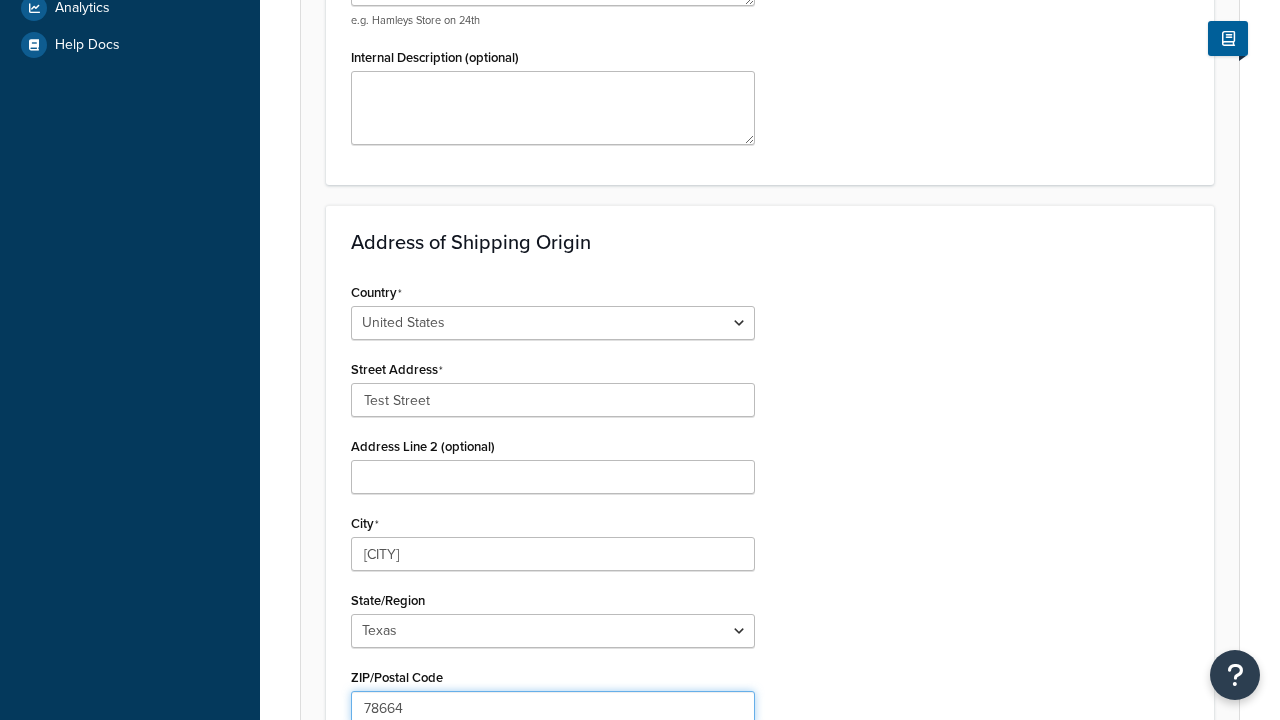 type on "78664" 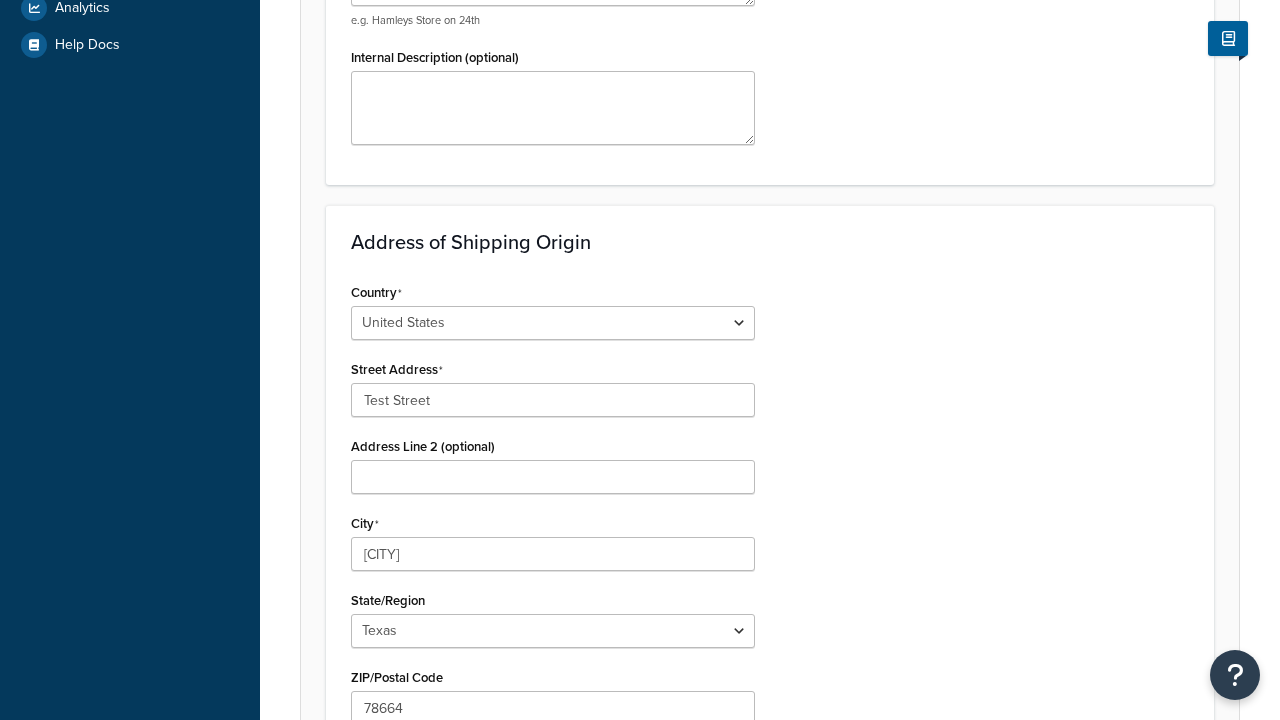 click on "Save" at bounding box center [759, 851] 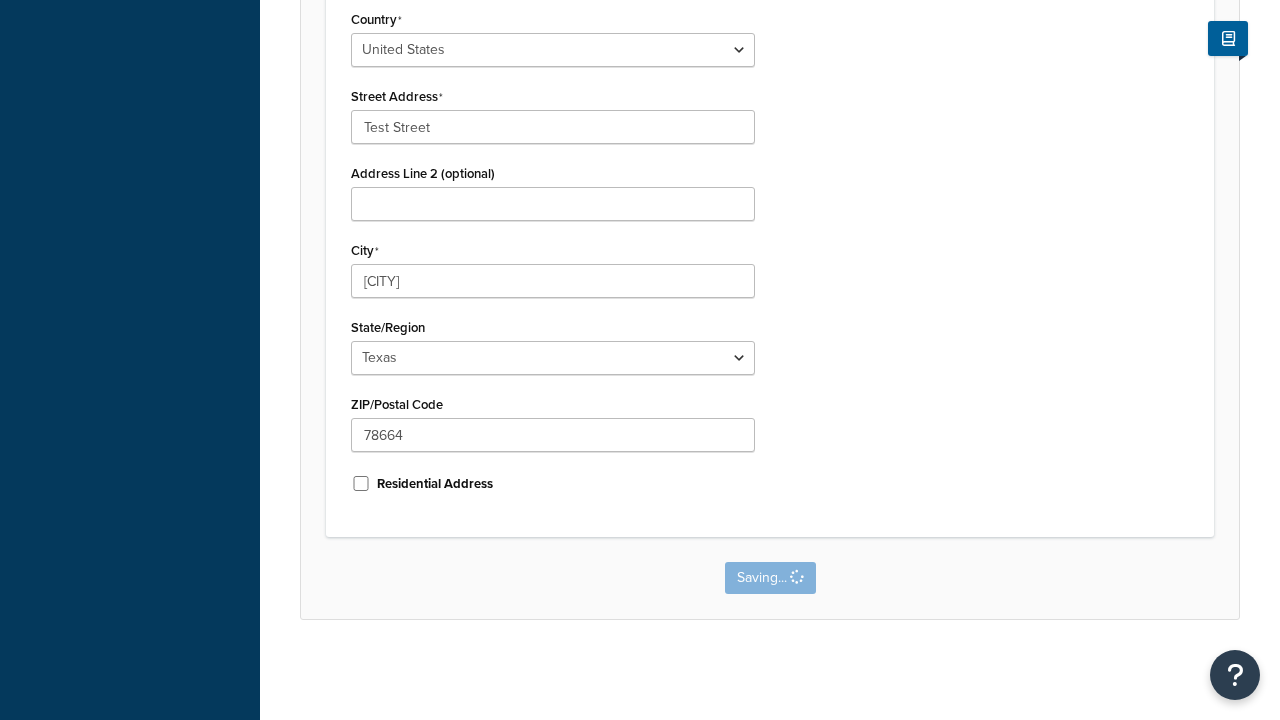 scroll, scrollTop: 0, scrollLeft: 0, axis: both 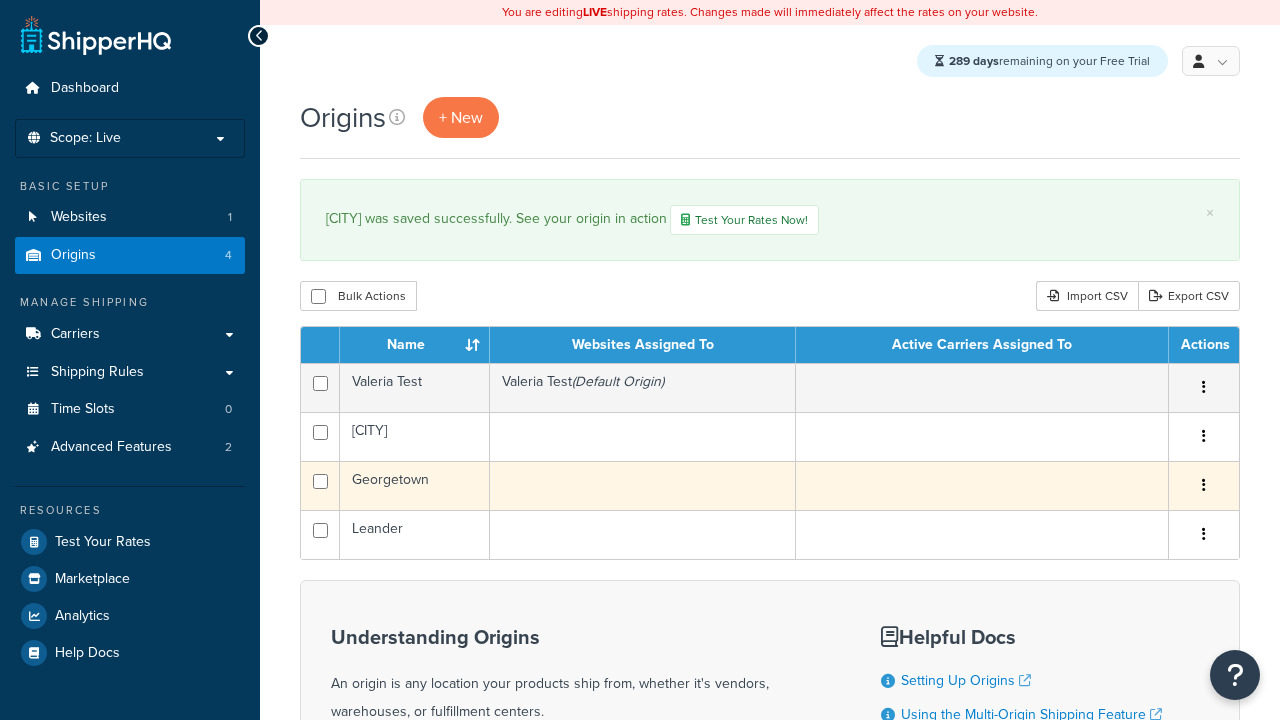 click at bounding box center [1204, 485] 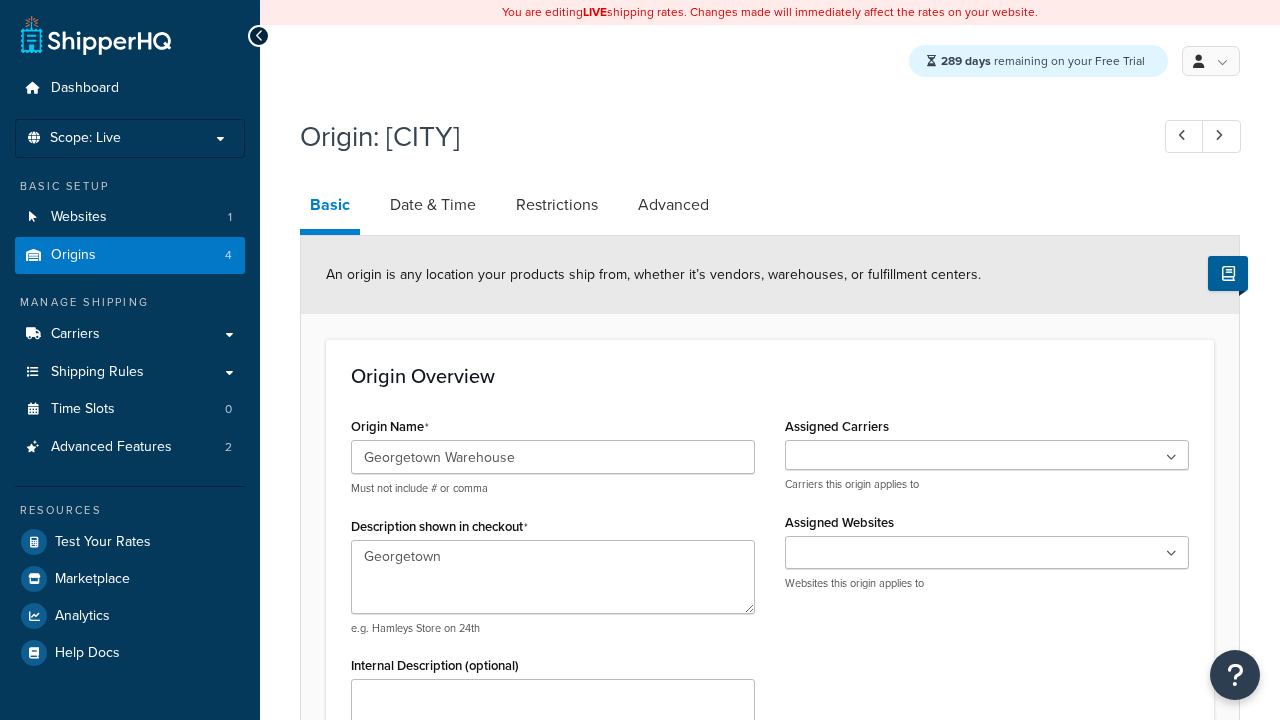 select on "43" 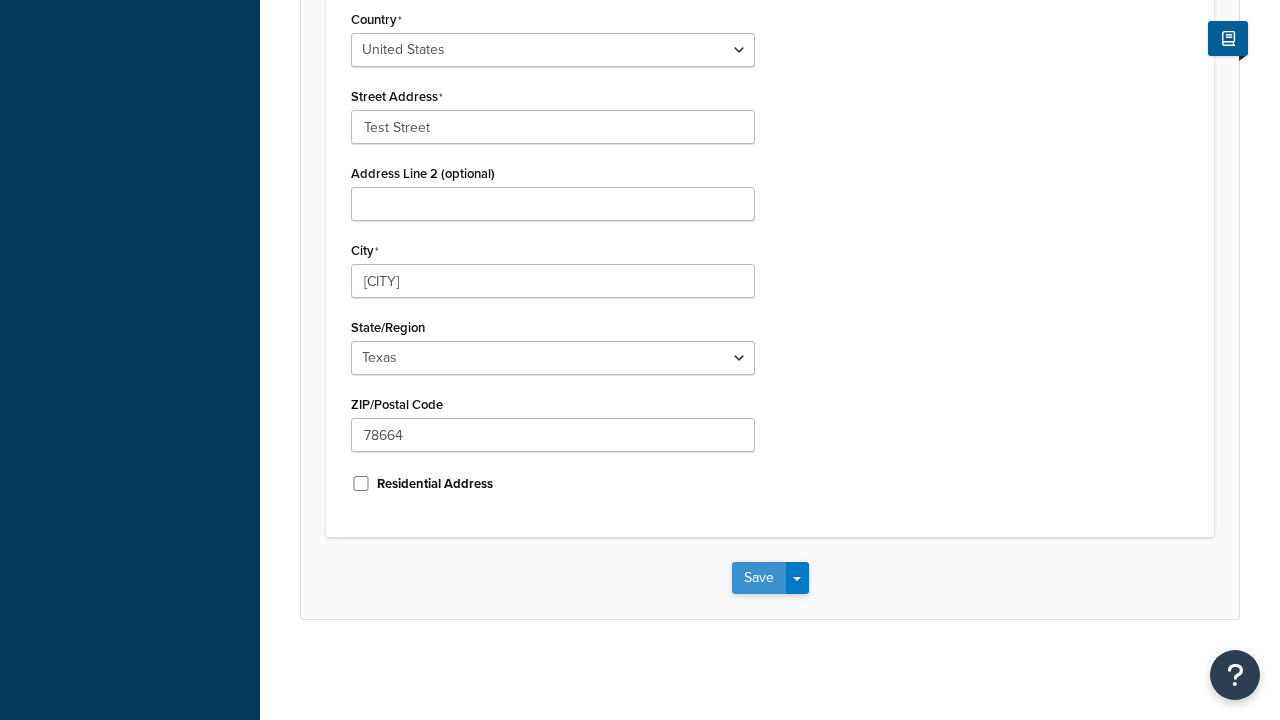 type on "Georgetown Warehouse" 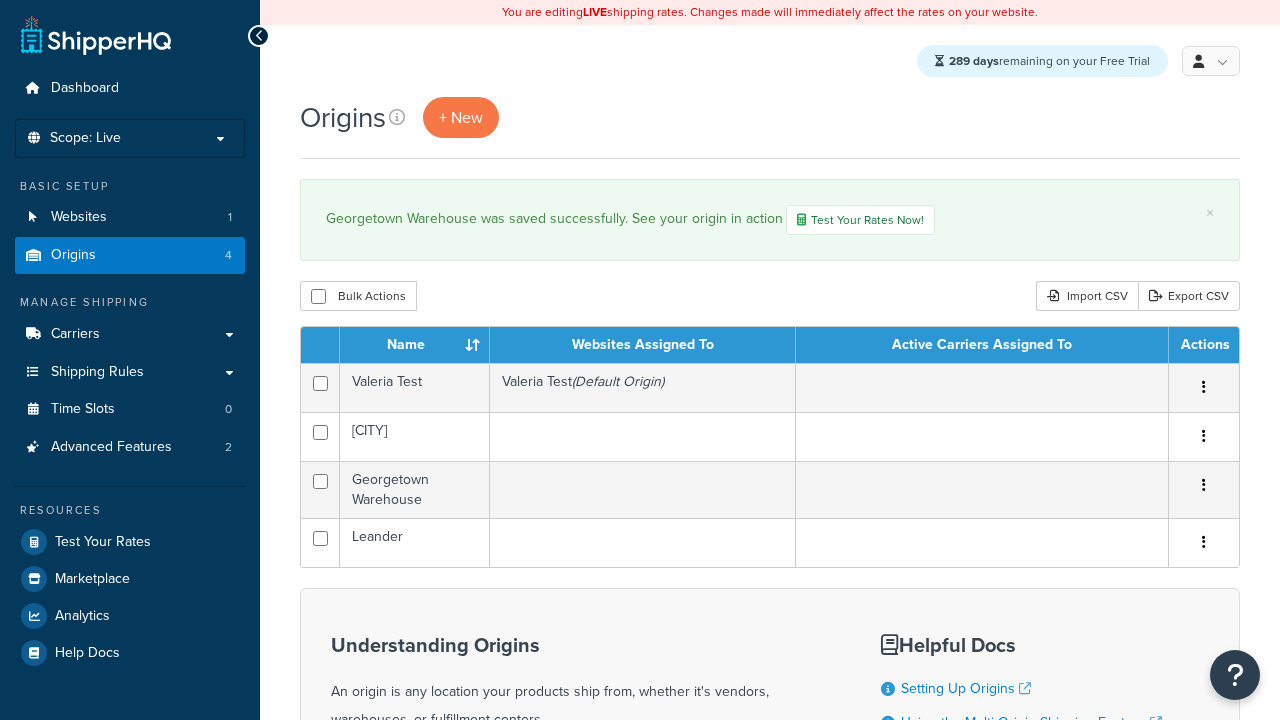 scroll, scrollTop: 0, scrollLeft: 0, axis: both 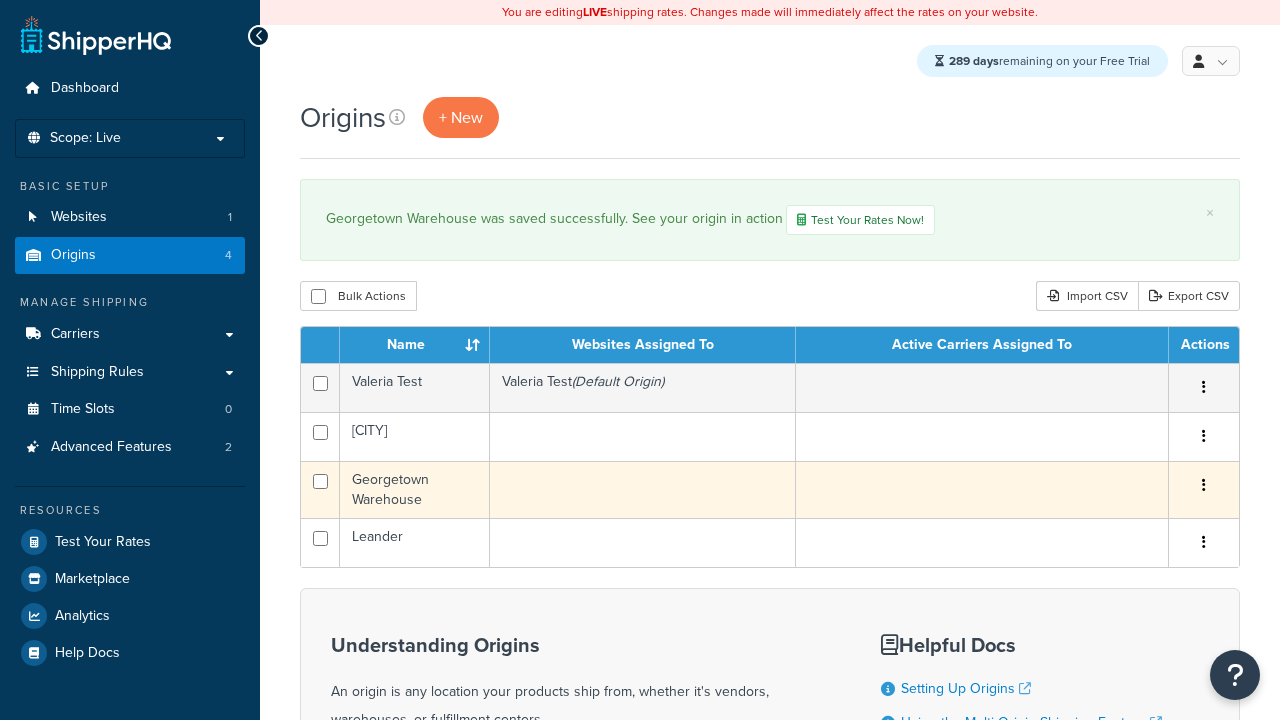 click at bounding box center [1204, 485] 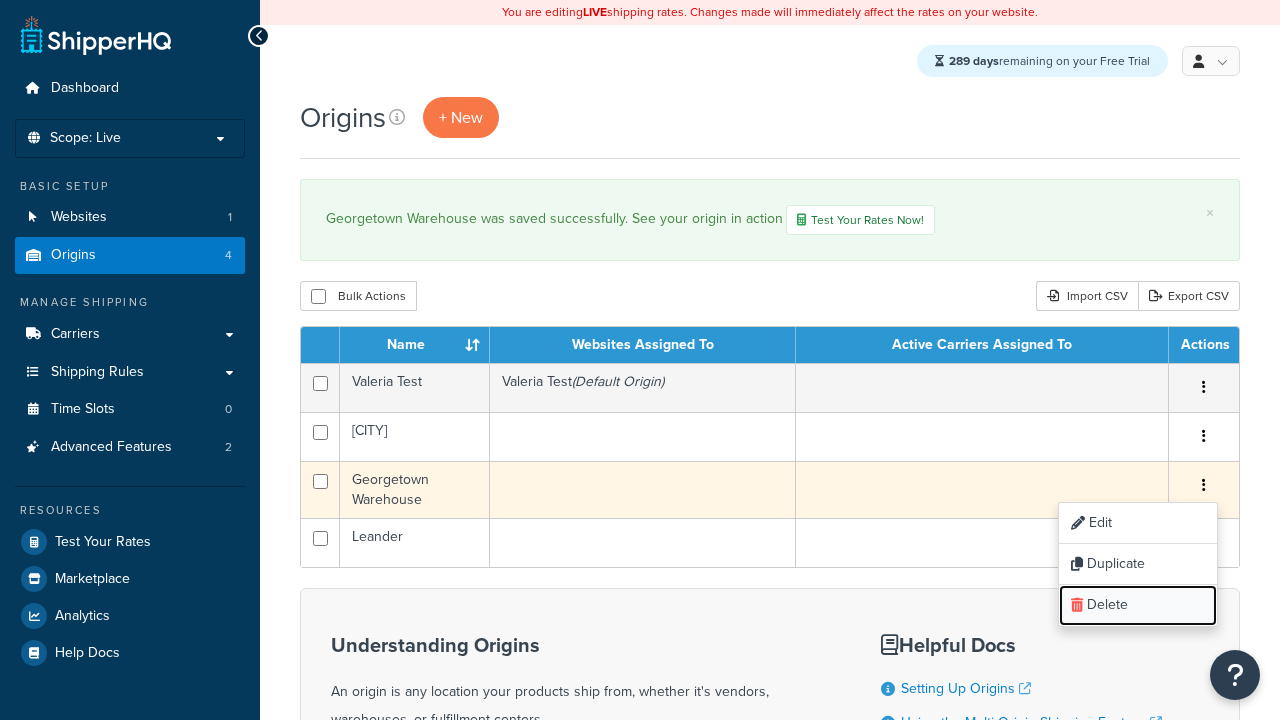 scroll, scrollTop: 0, scrollLeft: 0, axis: both 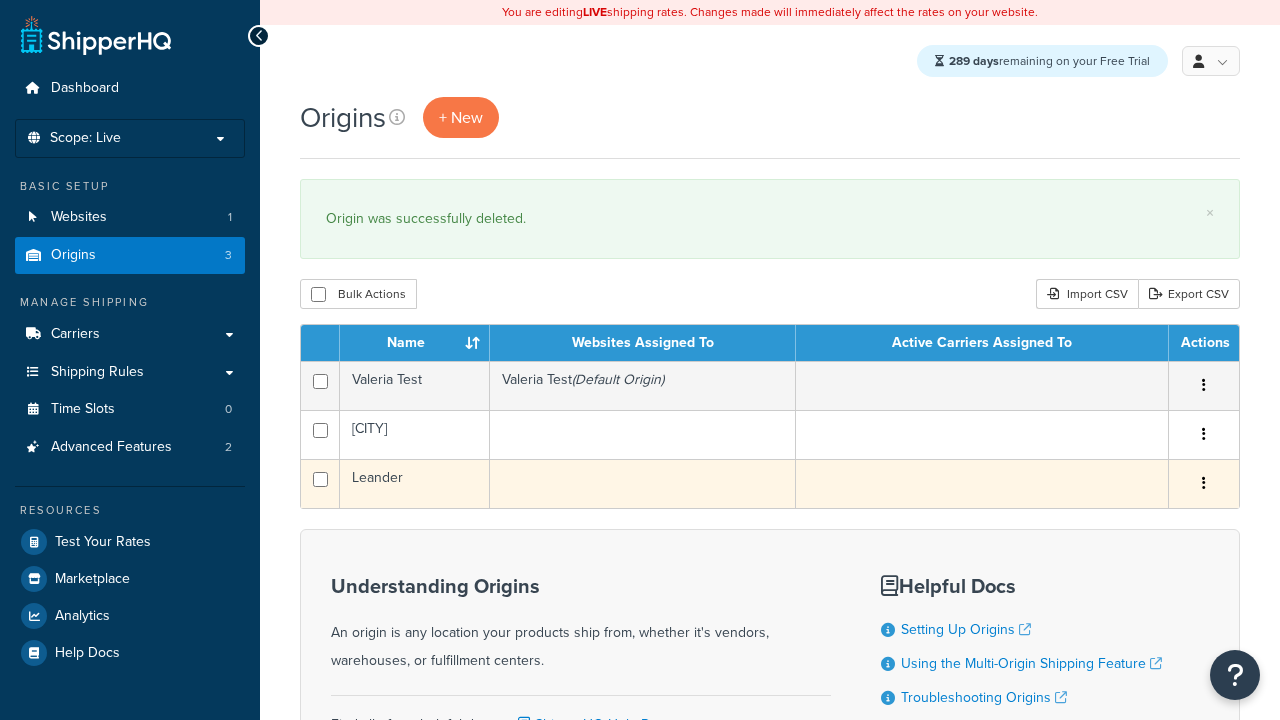 click at bounding box center (1204, 483) 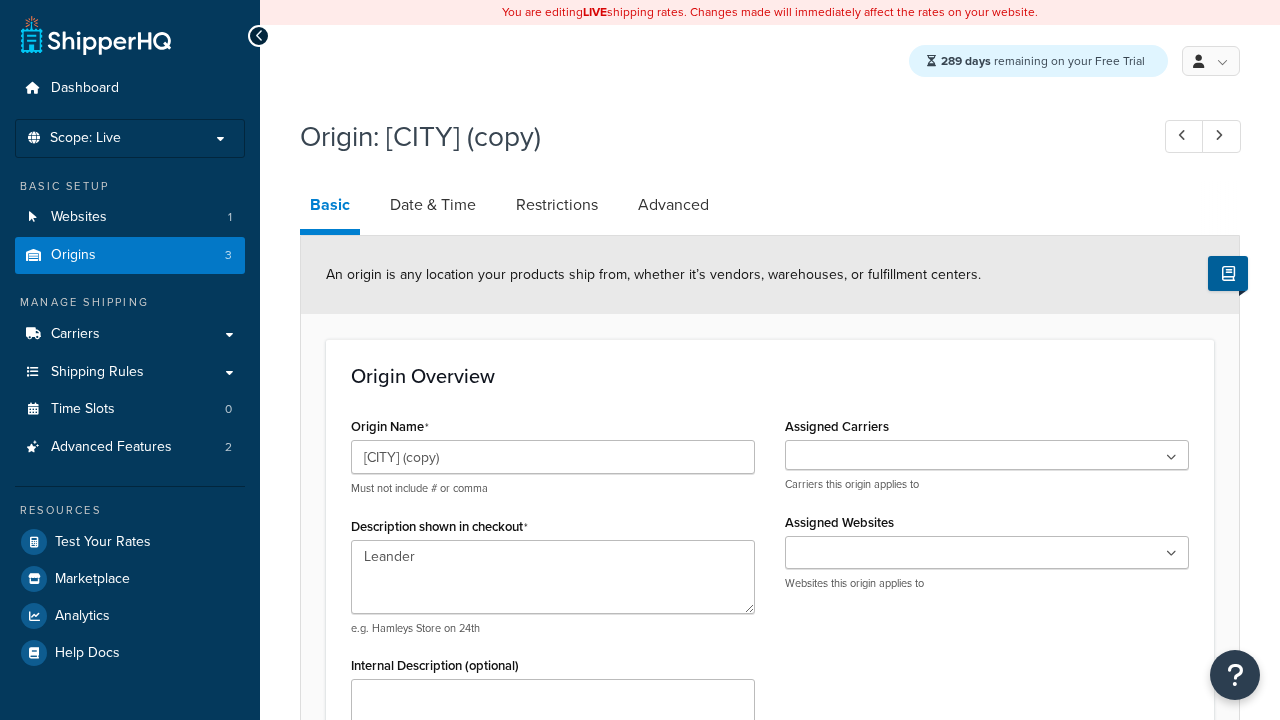 select on "43" 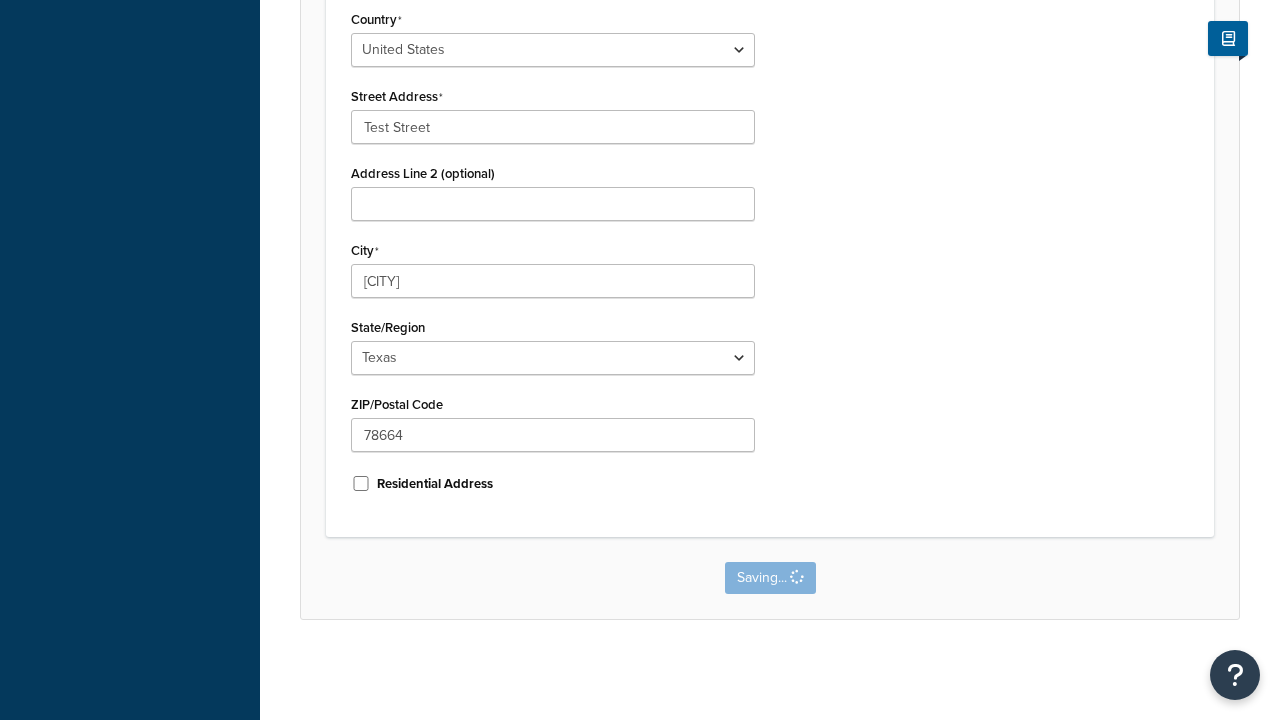 scroll, scrollTop: 0, scrollLeft: 0, axis: both 